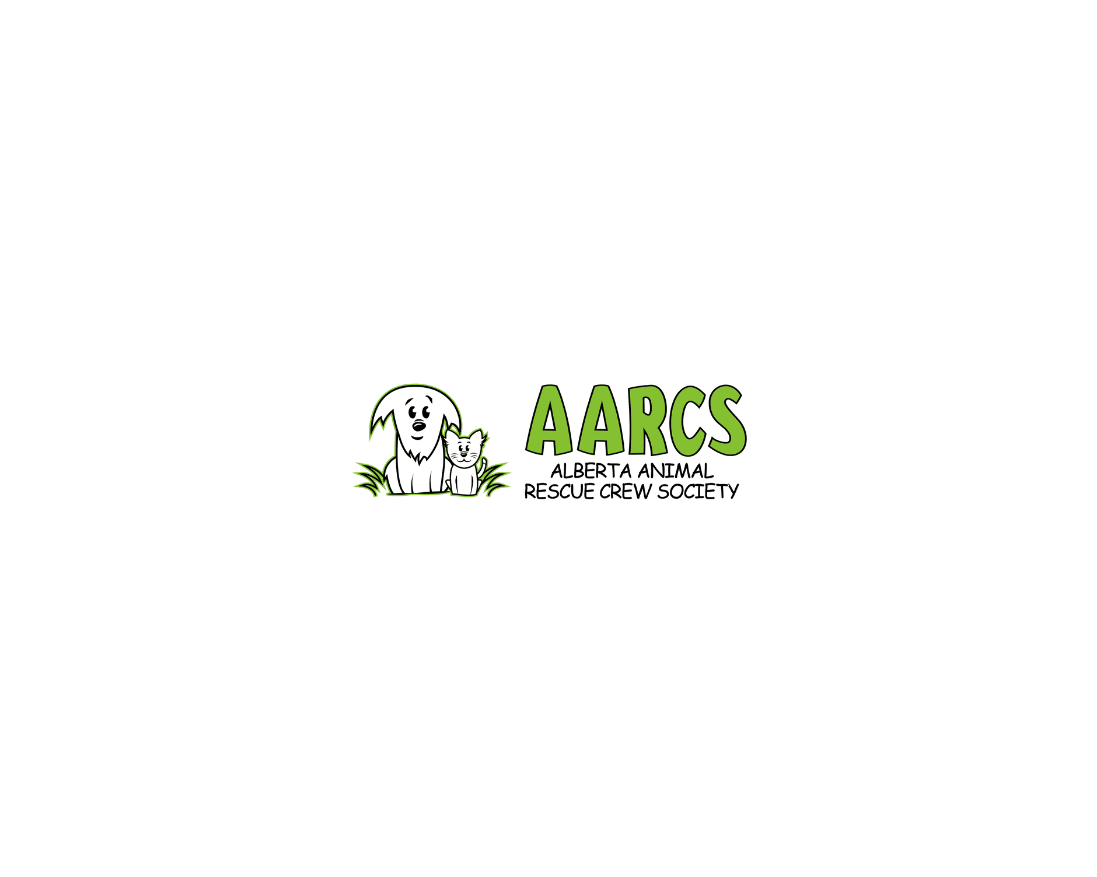 scroll, scrollTop: 0, scrollLeft: 0, axis: both 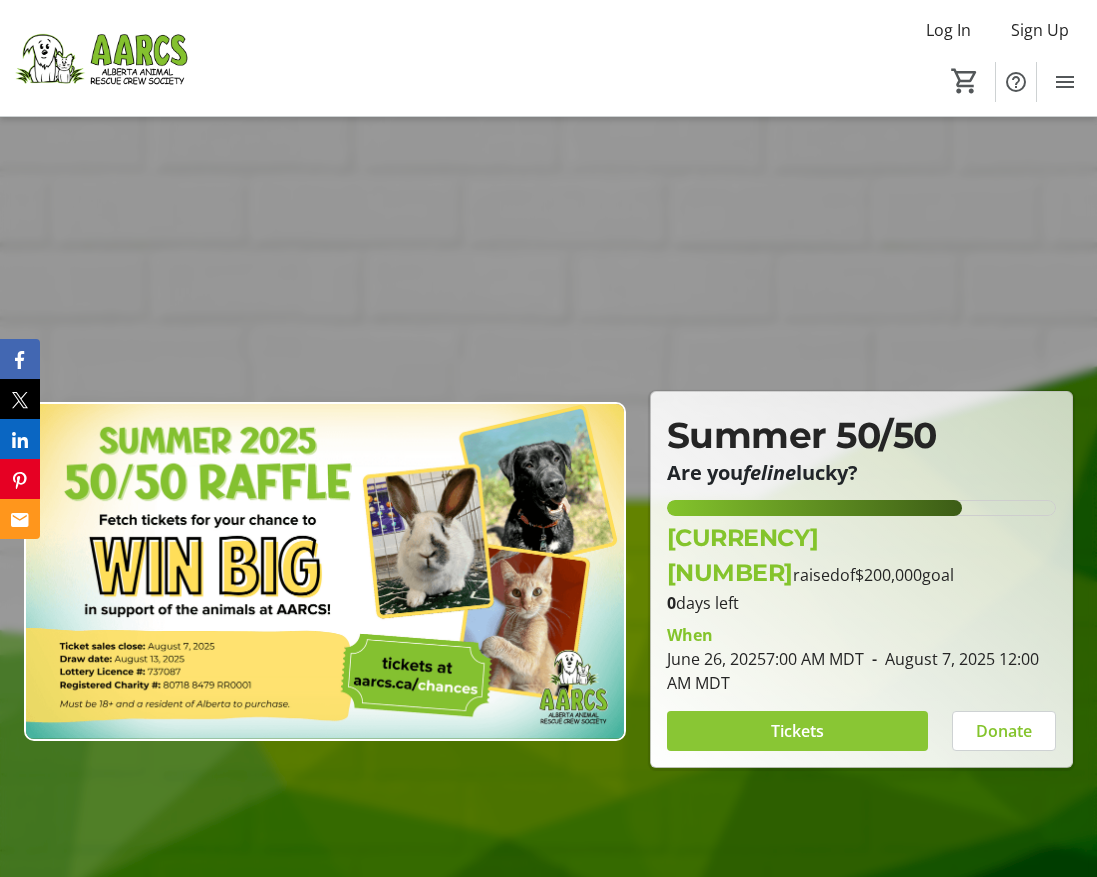 click at bounding box center [797, 731] 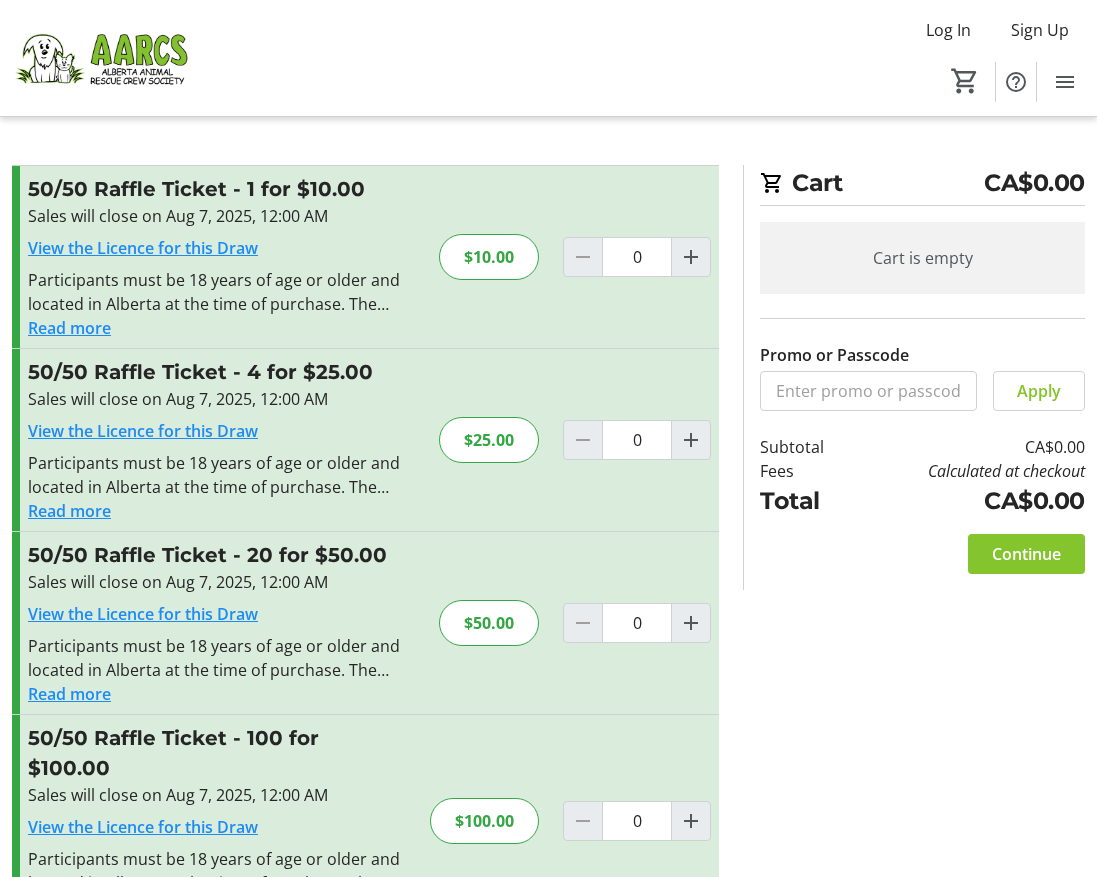 scroll, scrollTop: 44, scrollLeft: 0, axis: vertical 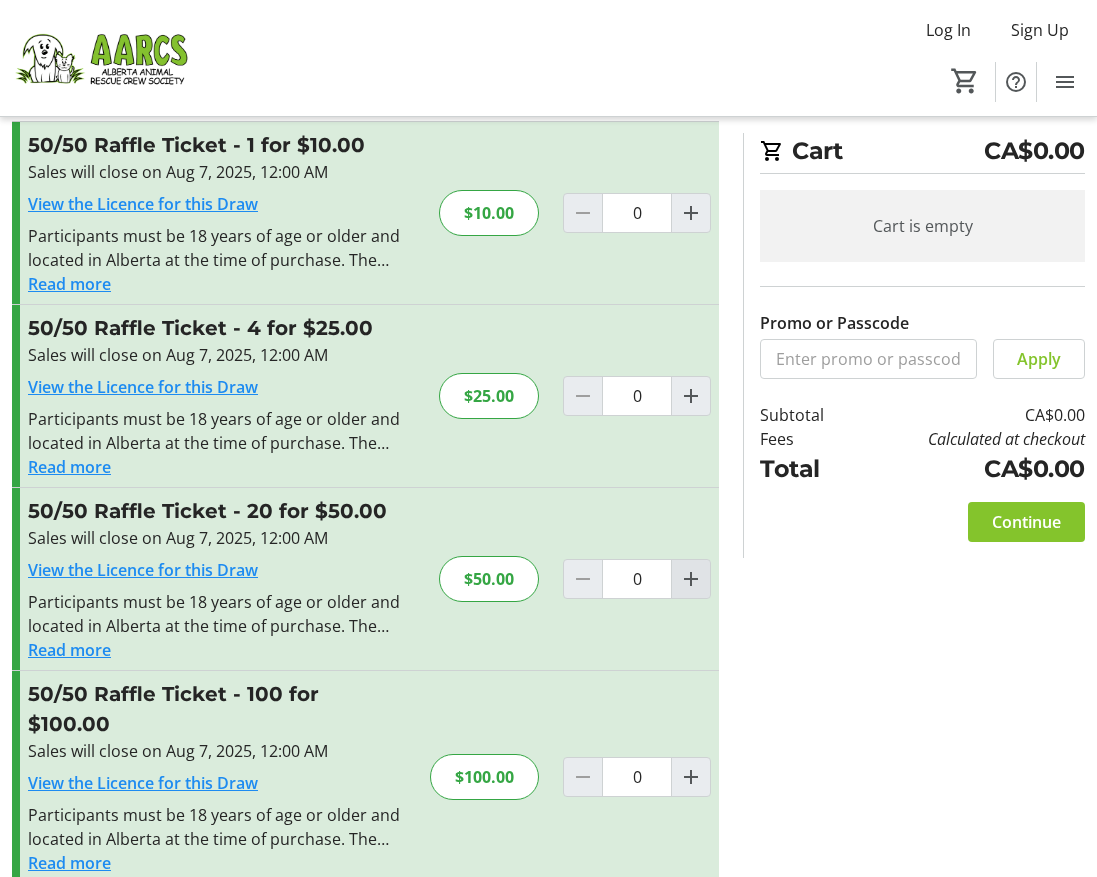 click 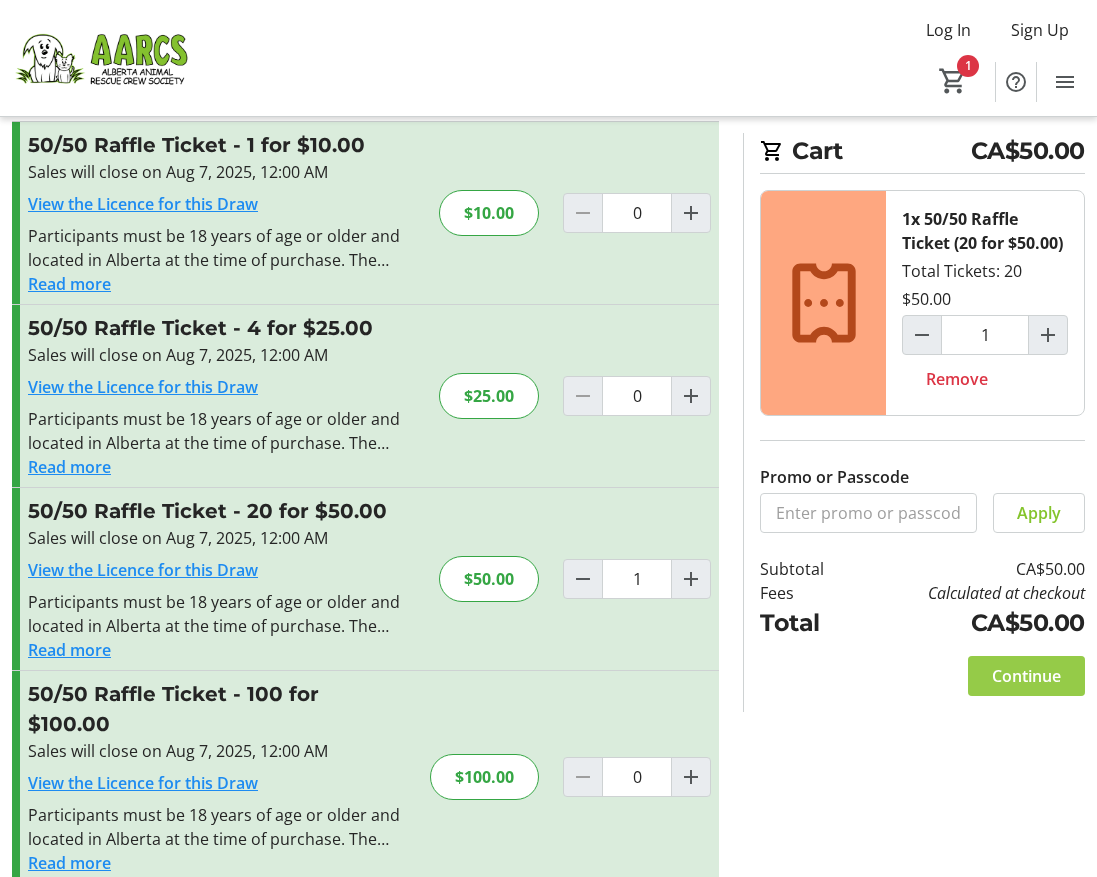 click on "Continue" 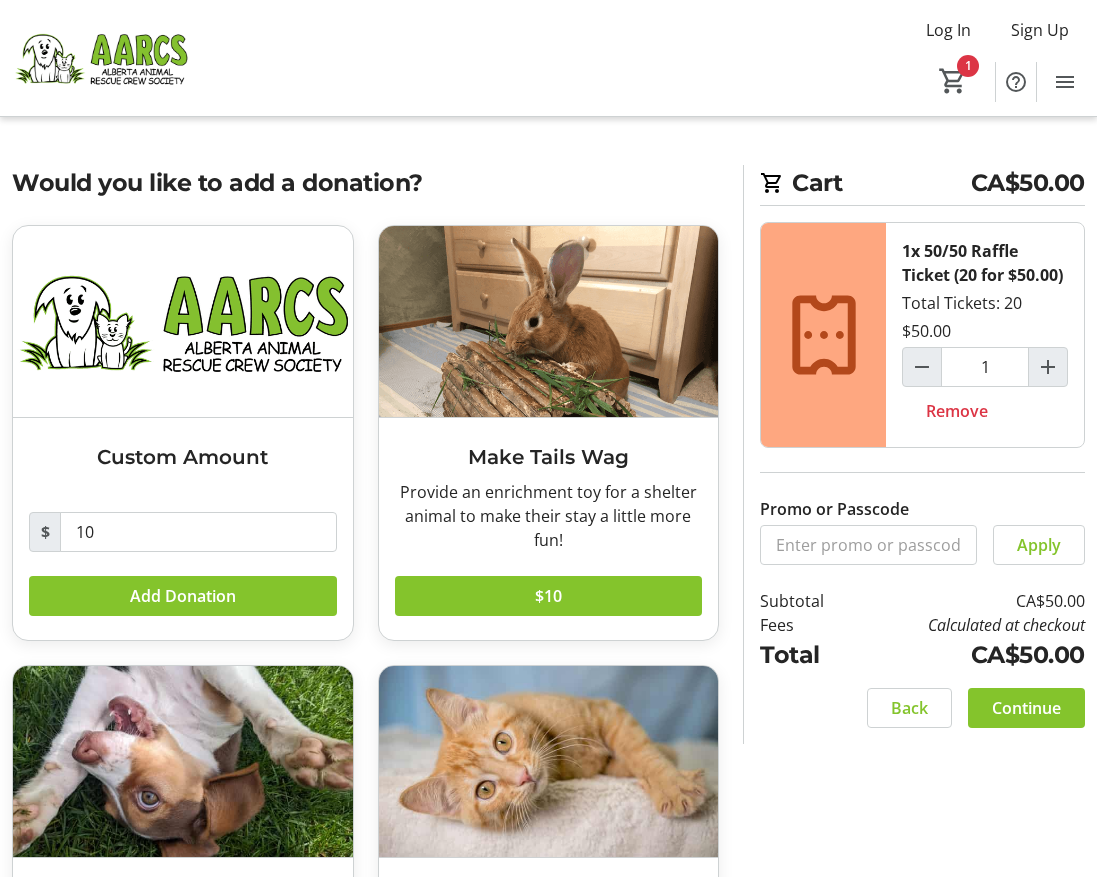scroll, scrollTop: 228, scrollLeft: 0, axis: vertical 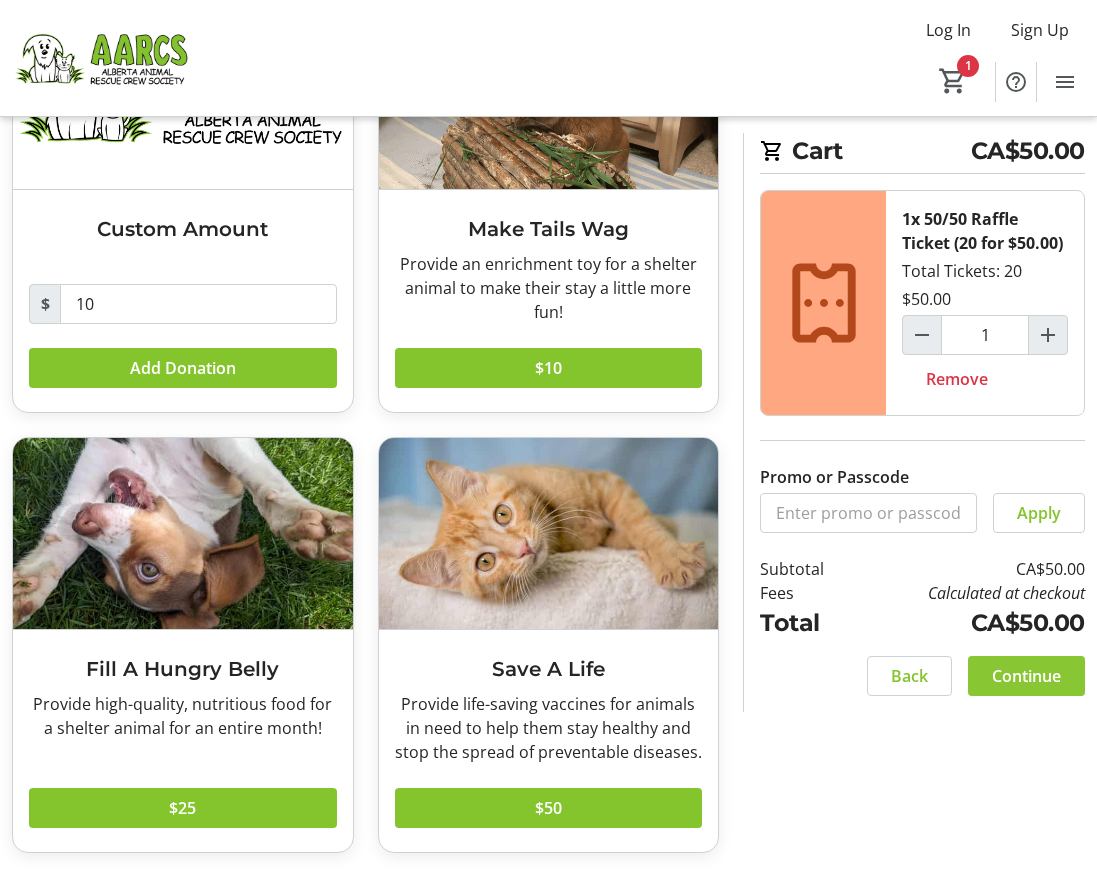 click on "Continue" 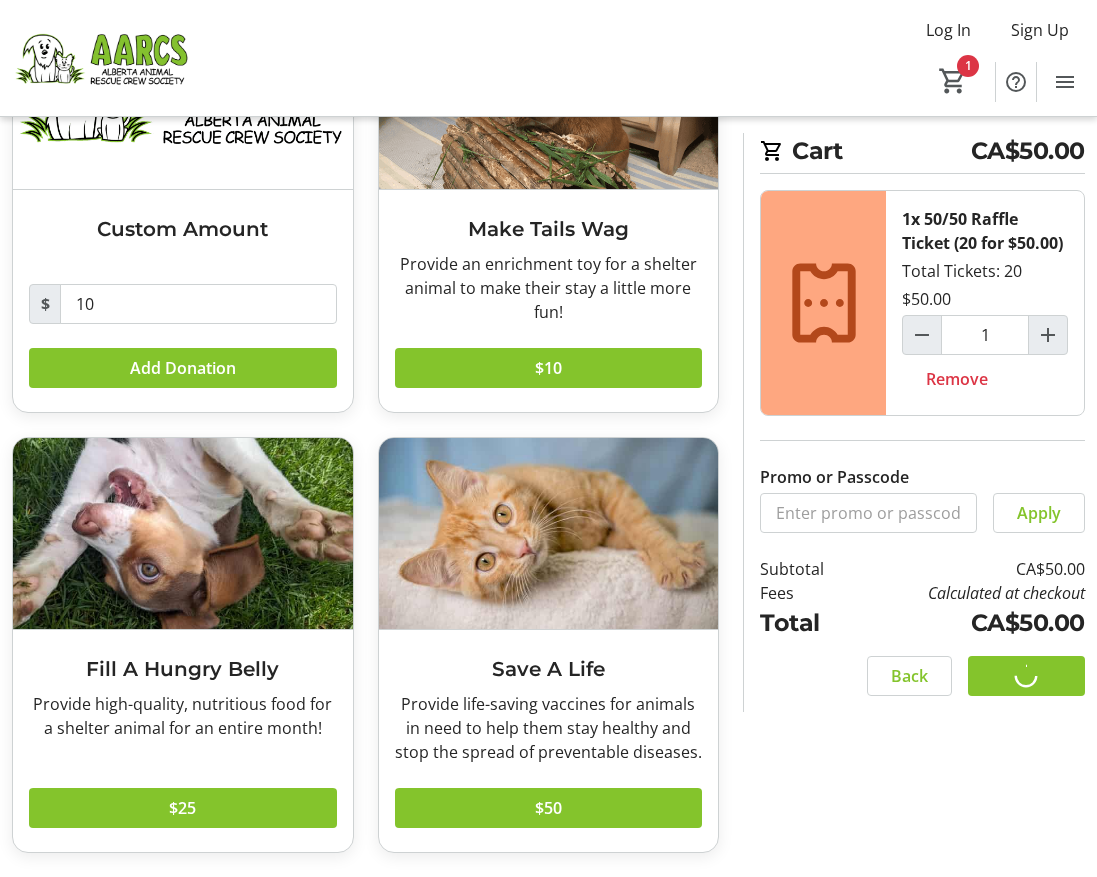 scroll, scrollTop: 0, scrollLeft: 0, axis: both 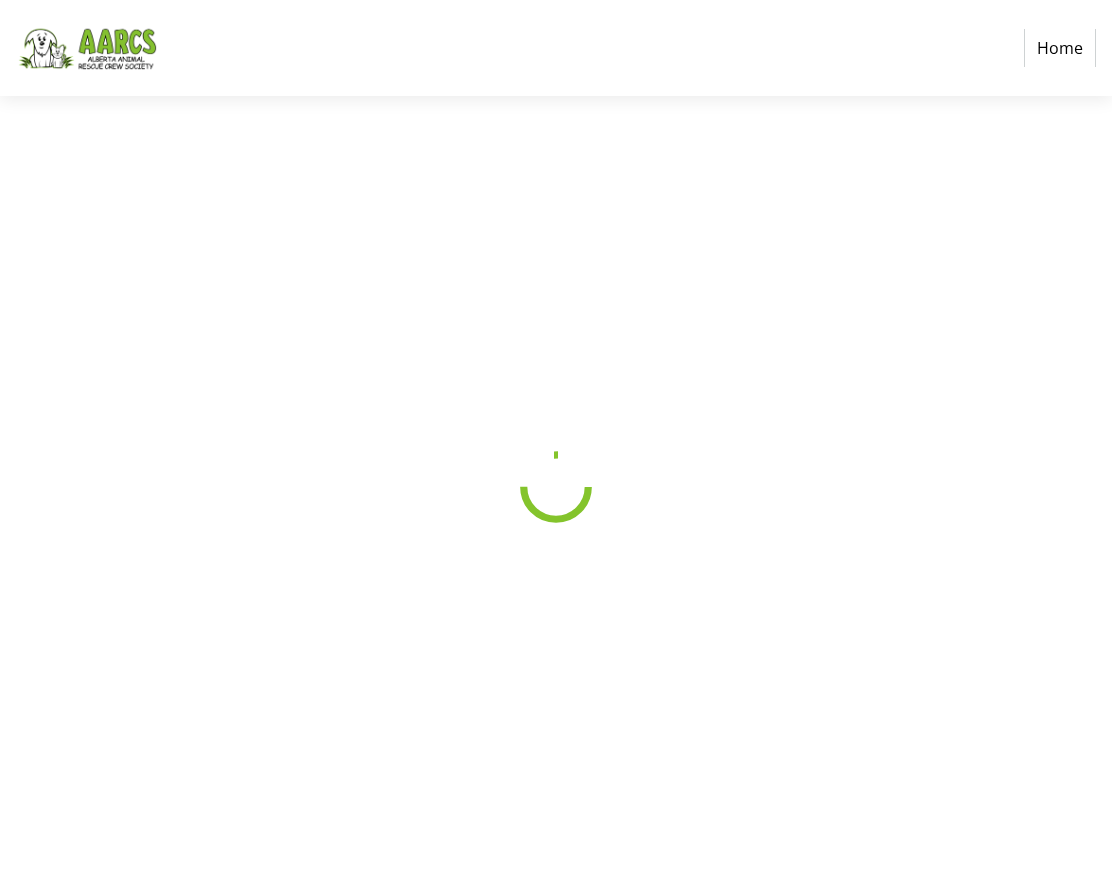 select on "CA" 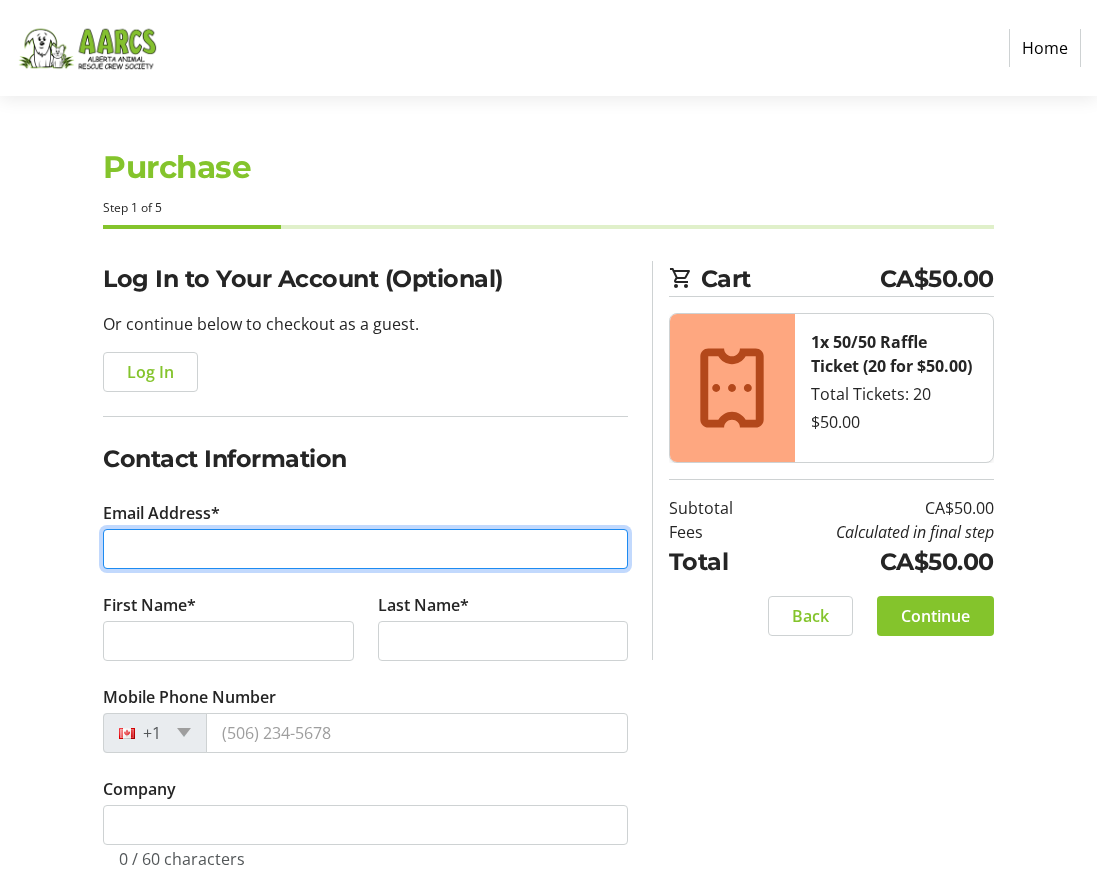 click on "Email Address*" at bounding box center (365, 549) 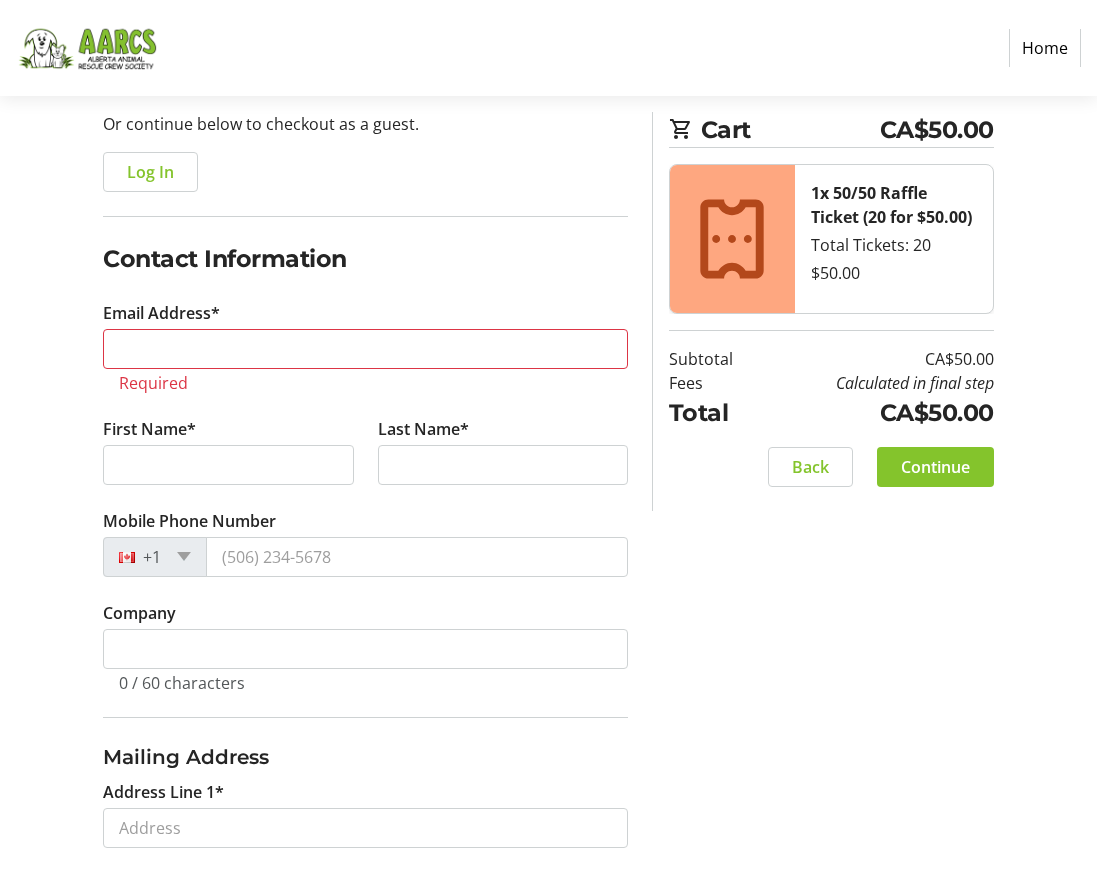 click on "[EMAIL]" 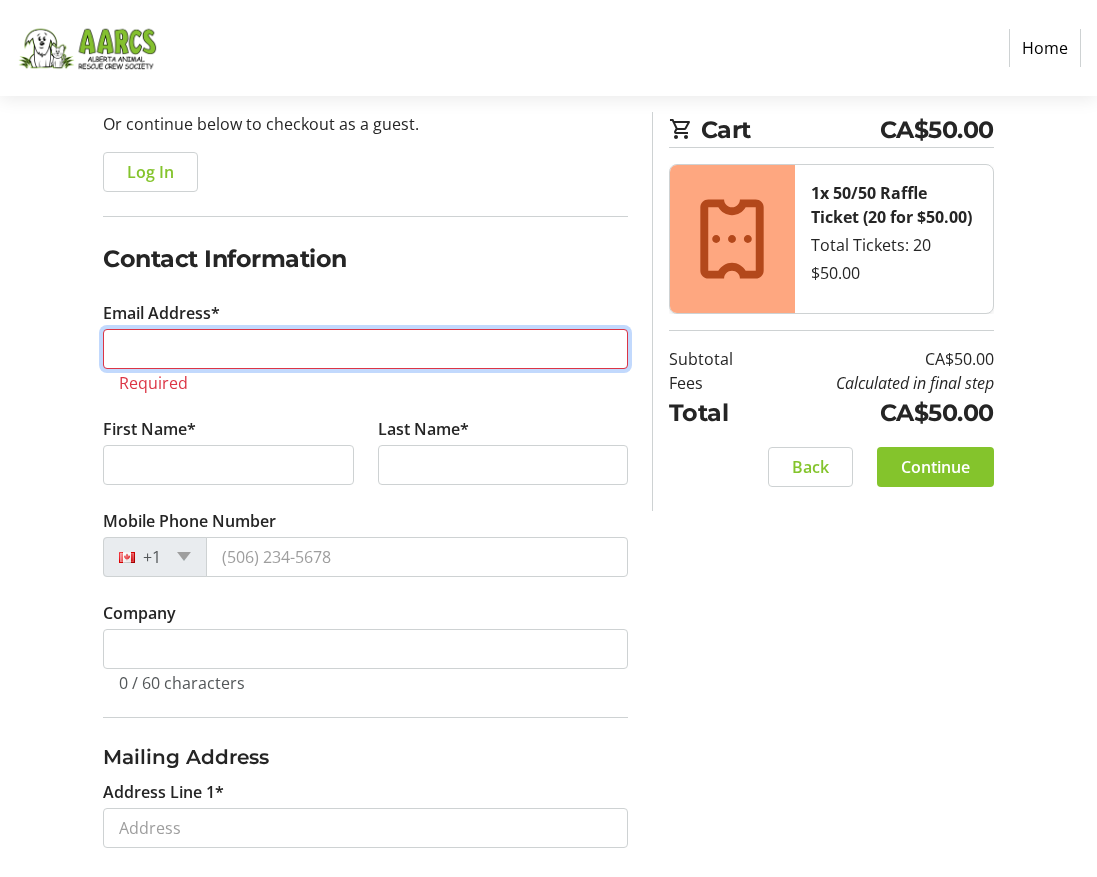 click on "Email Address*" at bounding box center (365, 349) 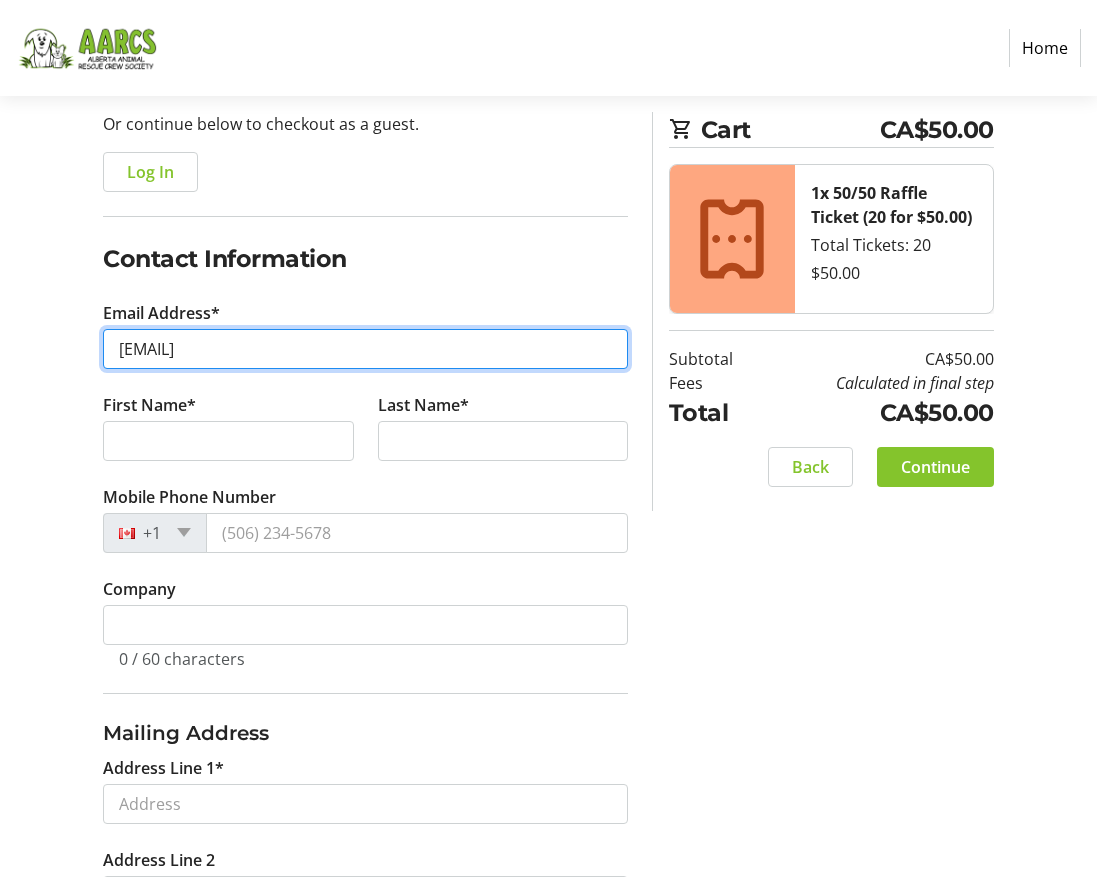 type on "[EMAIL]" 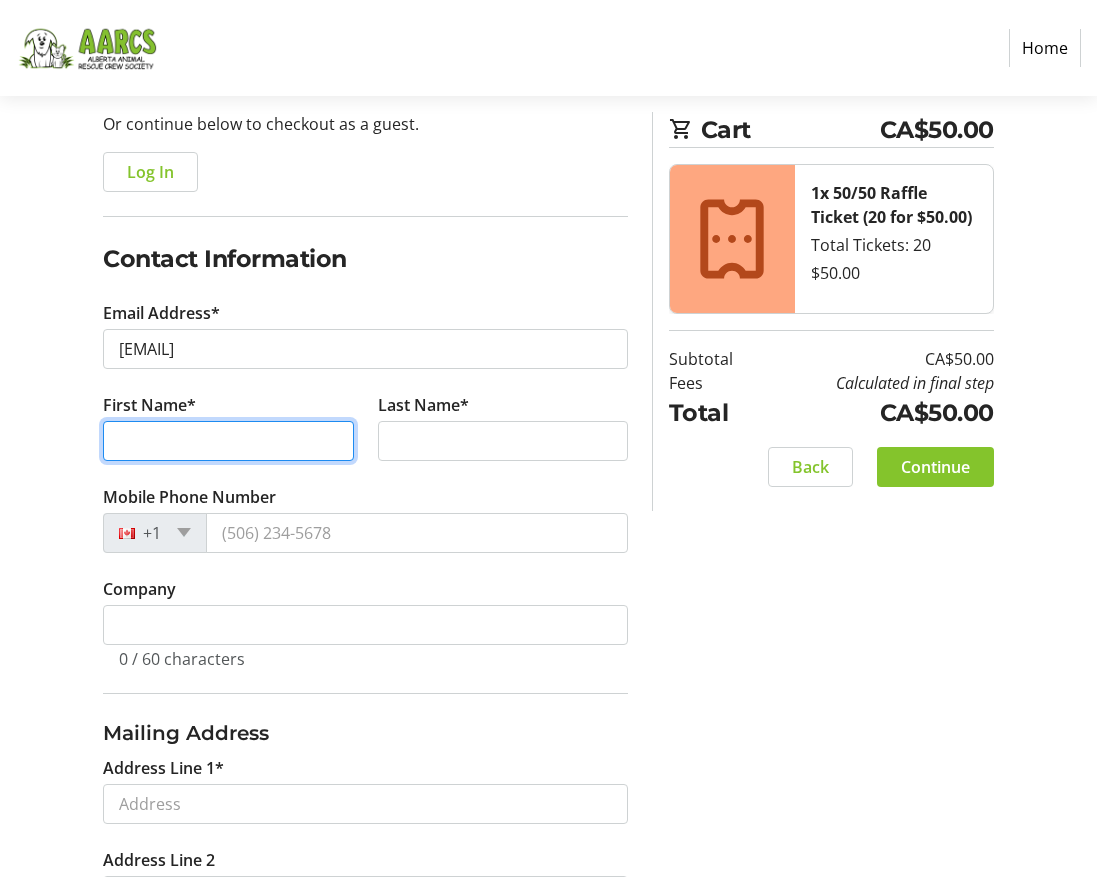click on "First Name*" at bounding box center (228, 441) 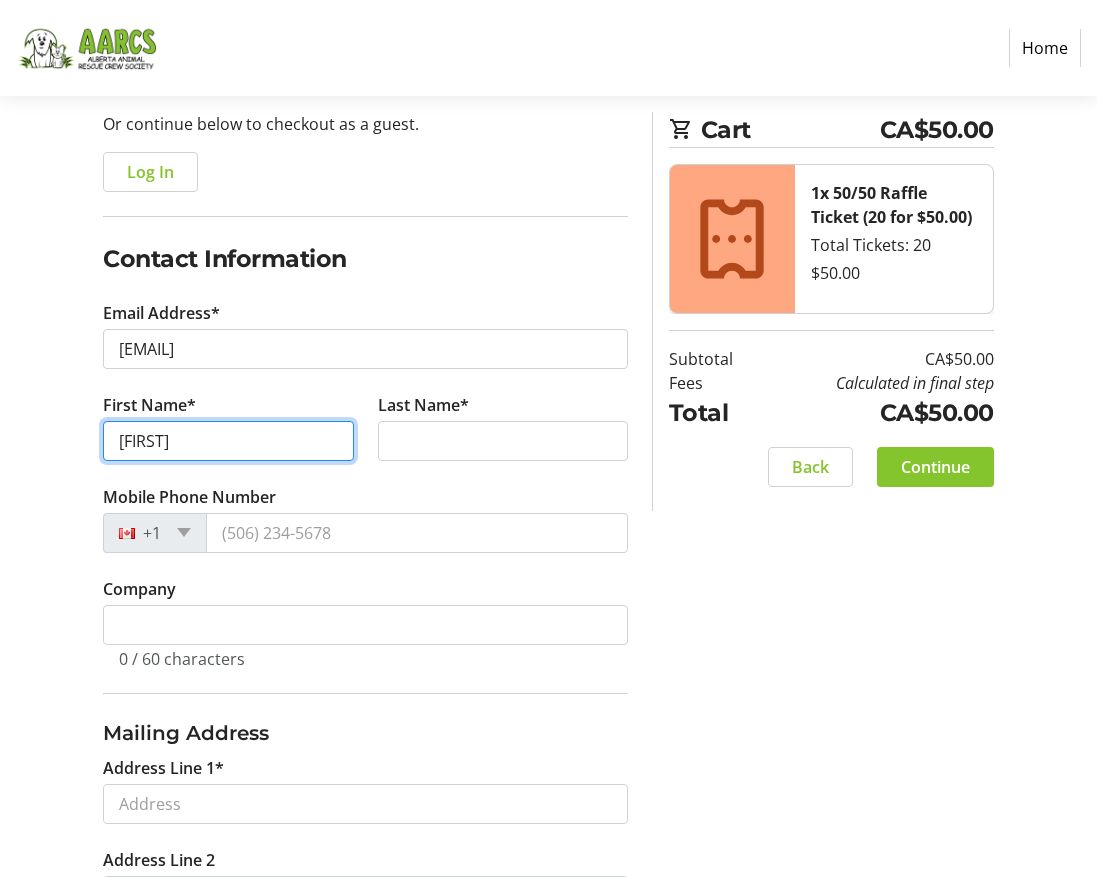 type on "[FIRST]" 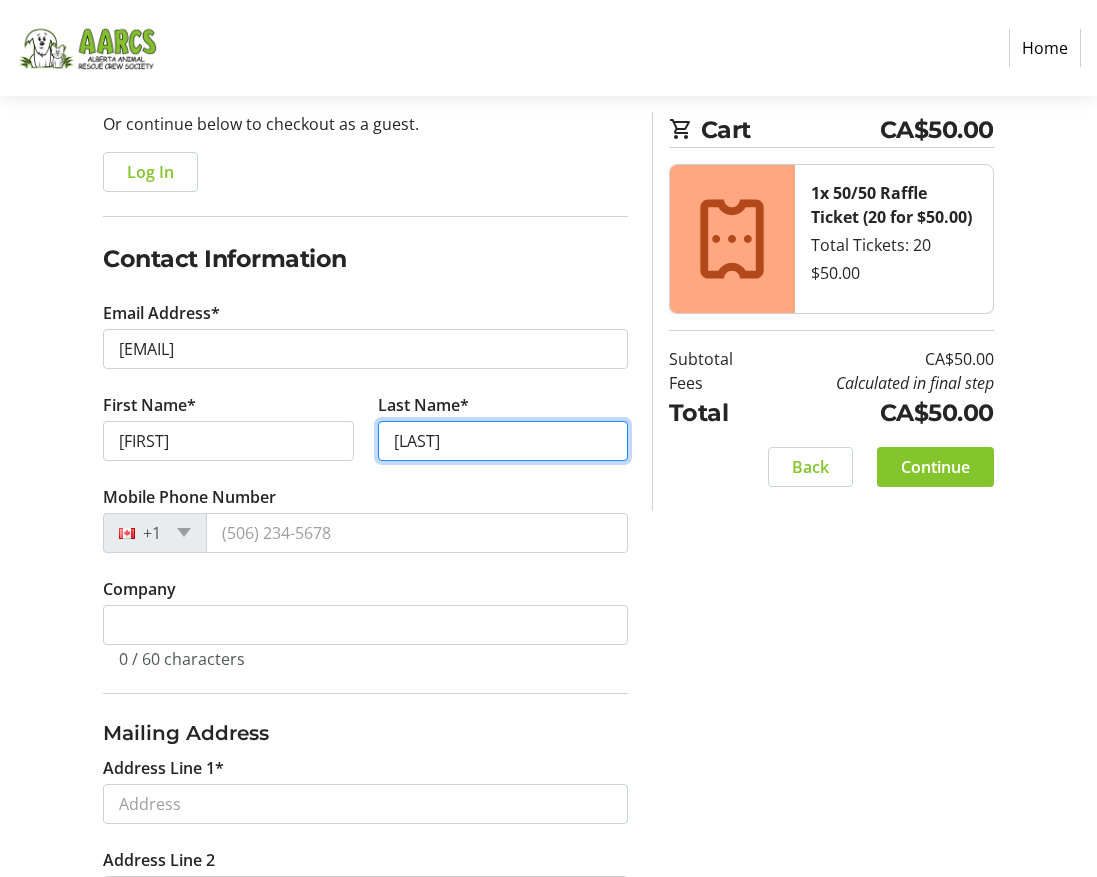 type on "[LAST]" 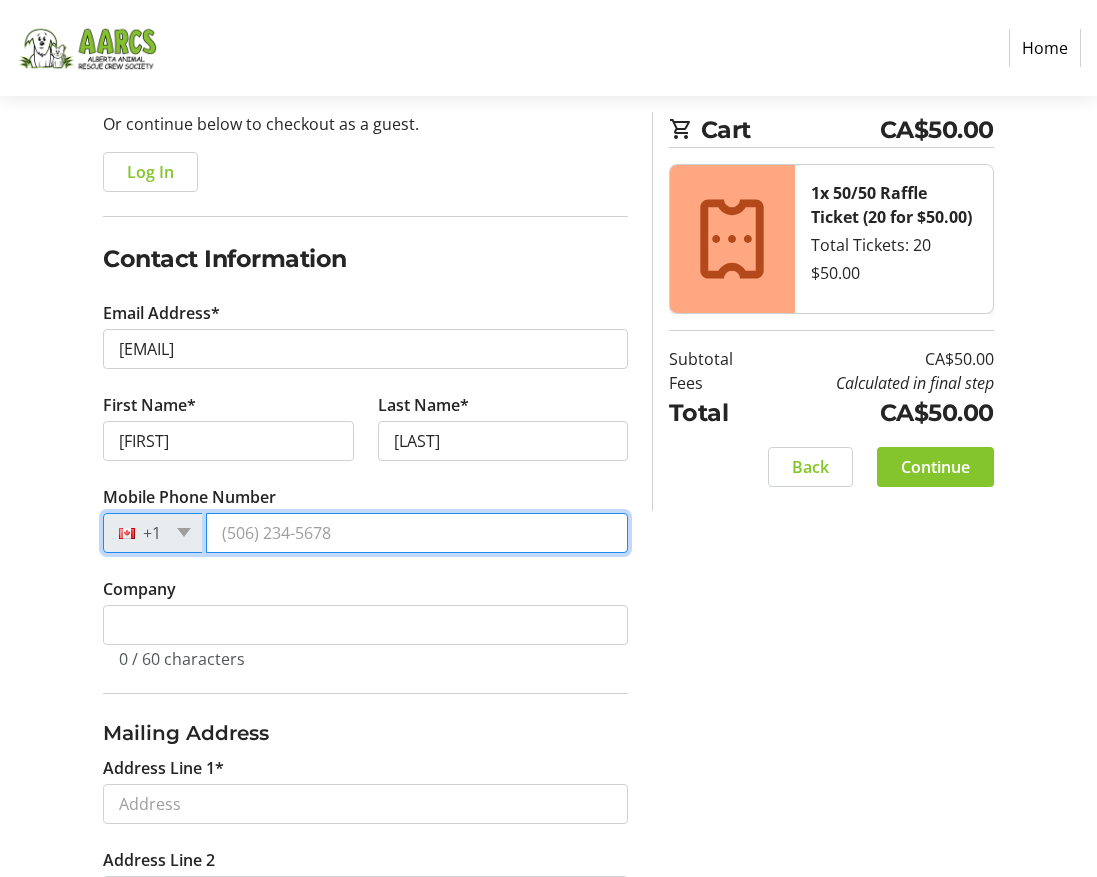 click on "Mobile Phone Number" at bounding box center (417, 533) 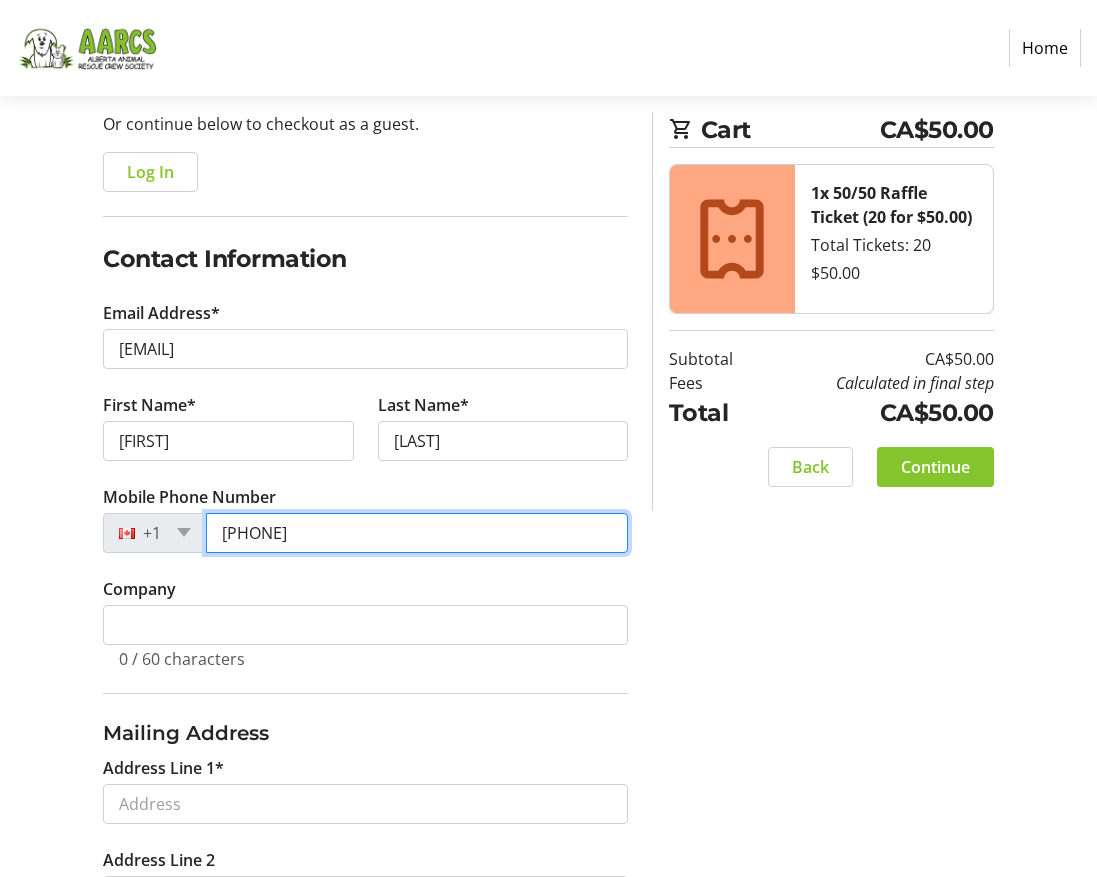 scroll, scrollTop: 500, scrollLeft: 0, axis: vertical 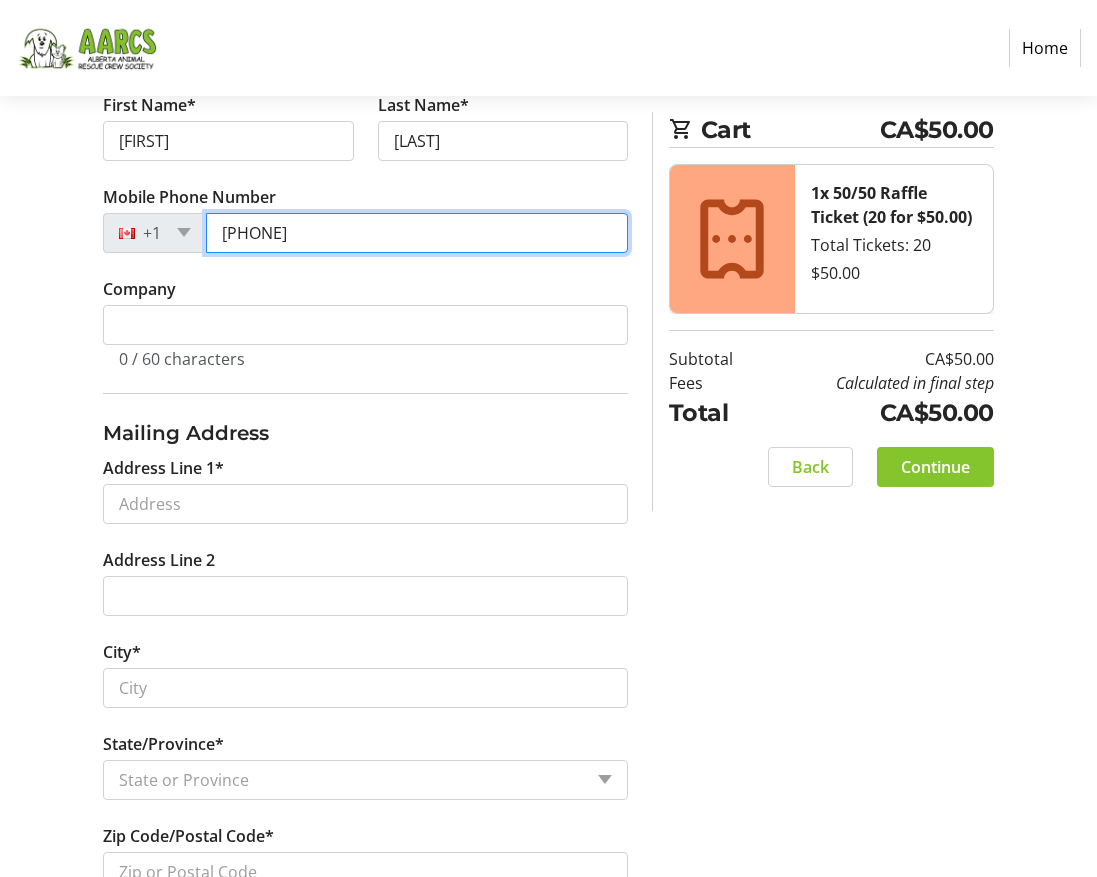 type on "[PHONE]" 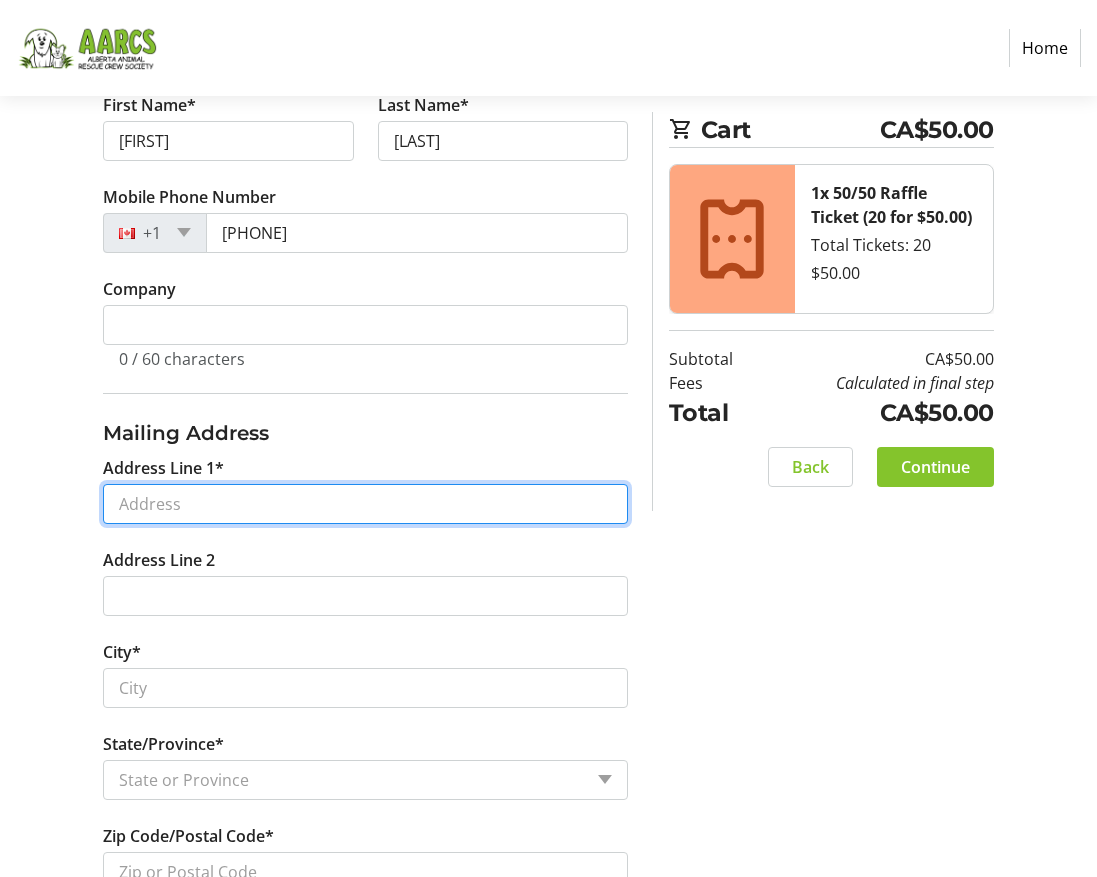 click on "Address Line 1*" at bounding box center [365, 504] 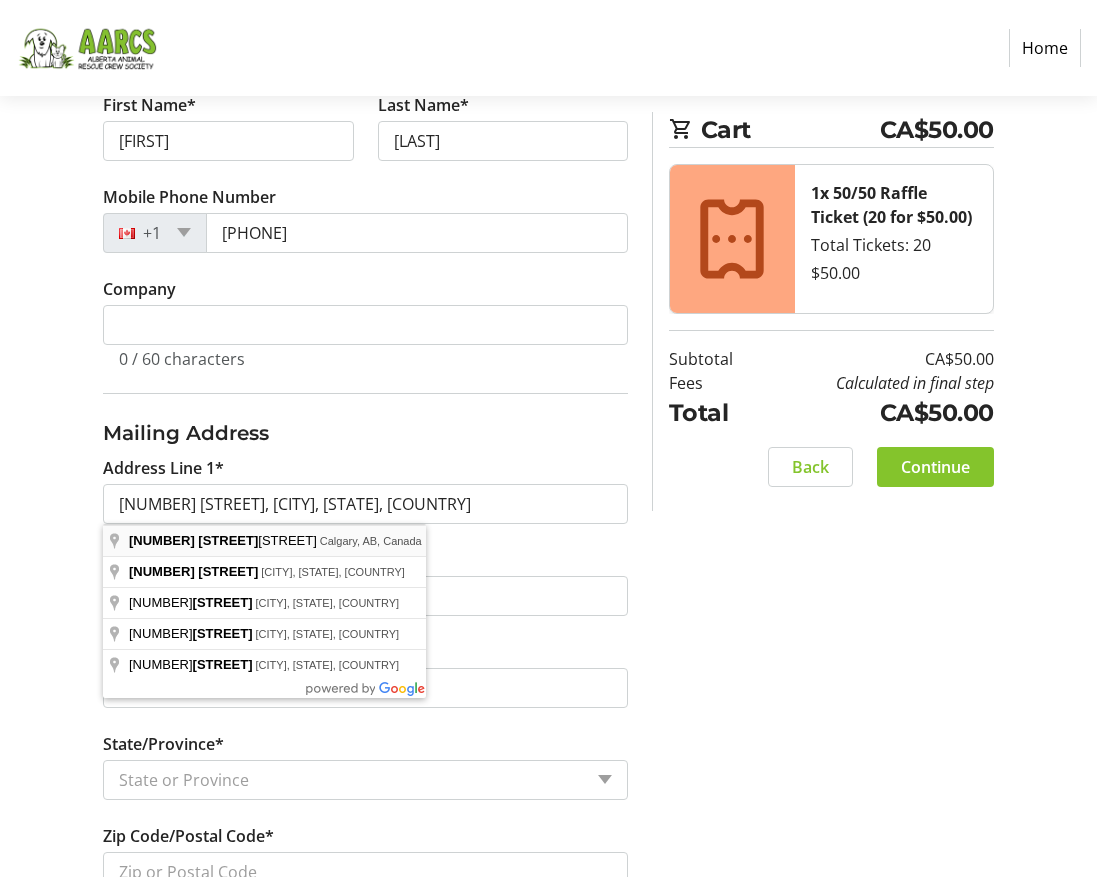 type on "[NUMBER] [STREET]" 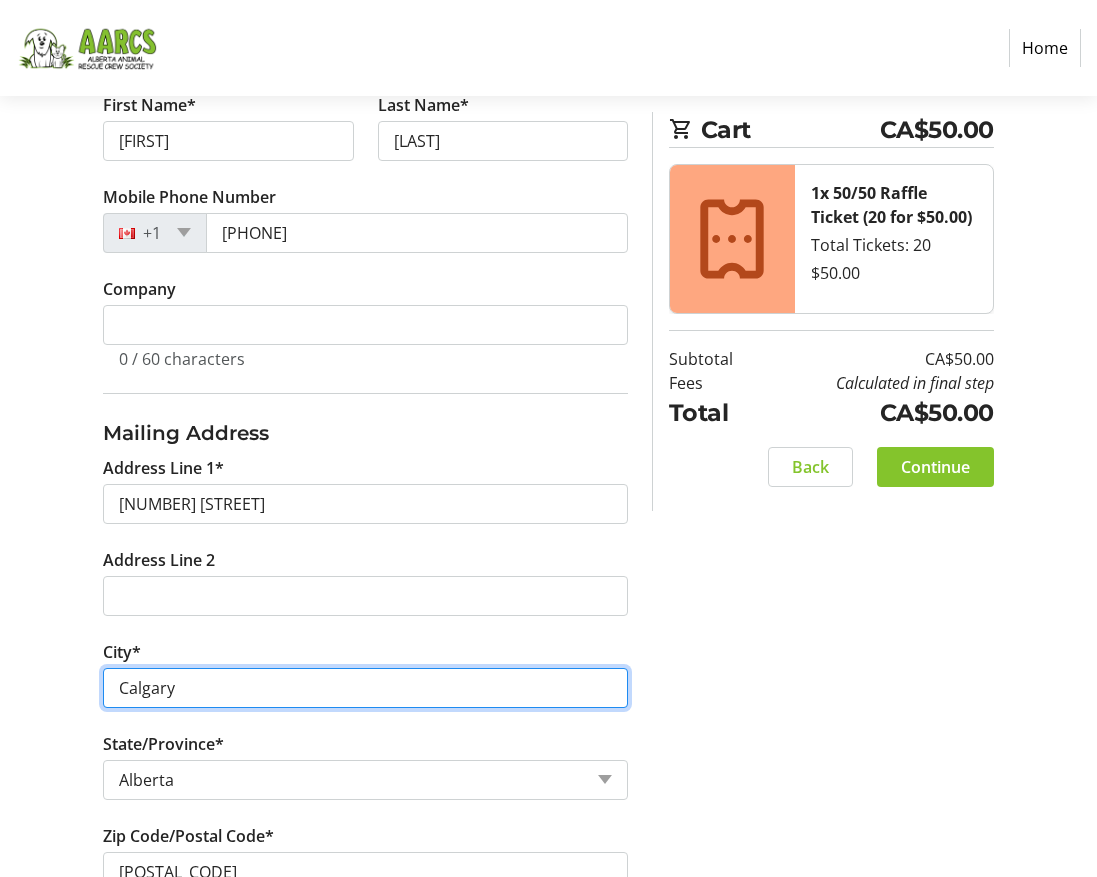 click on "Calgary" at bounding box center [365, 688] 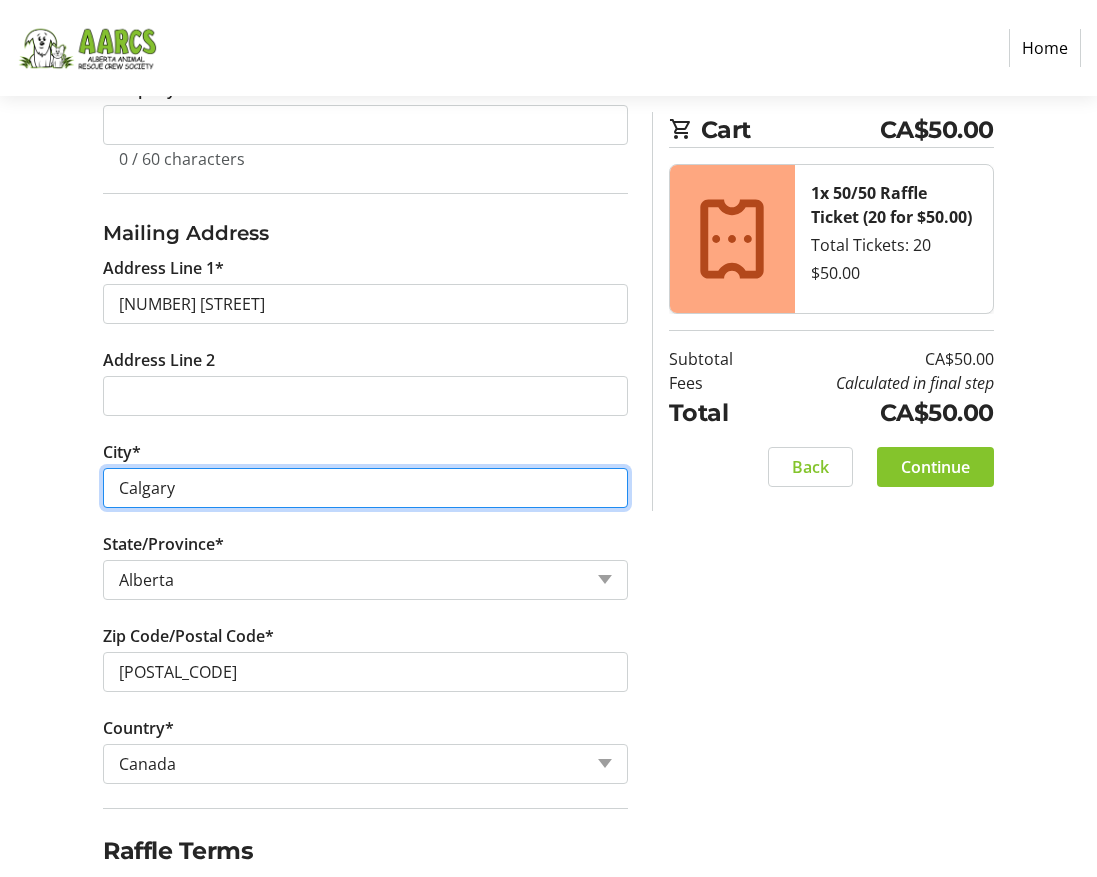 scroll, scrollTop: 780, scrollLeft: 0, axis: vertical 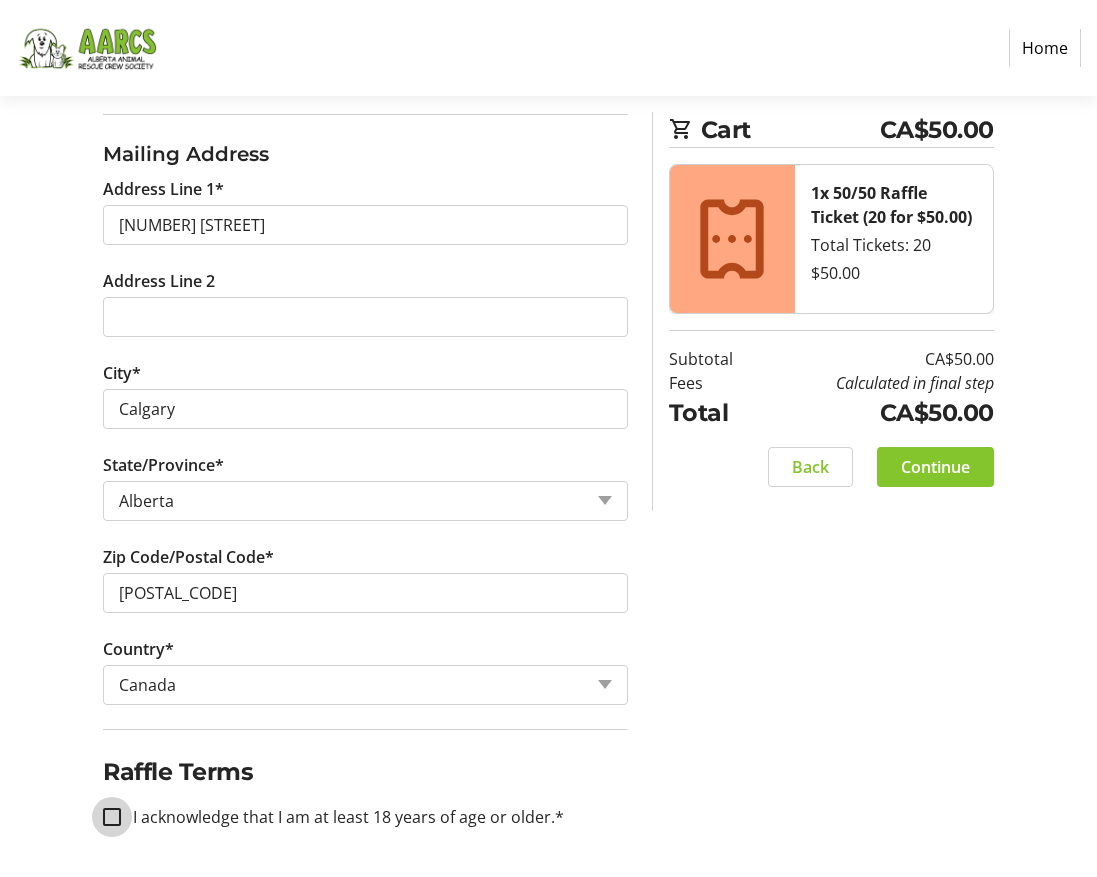 click on "I acknowledge that I am at least 18 years of age or older.*" at bounding box center (112, 817) 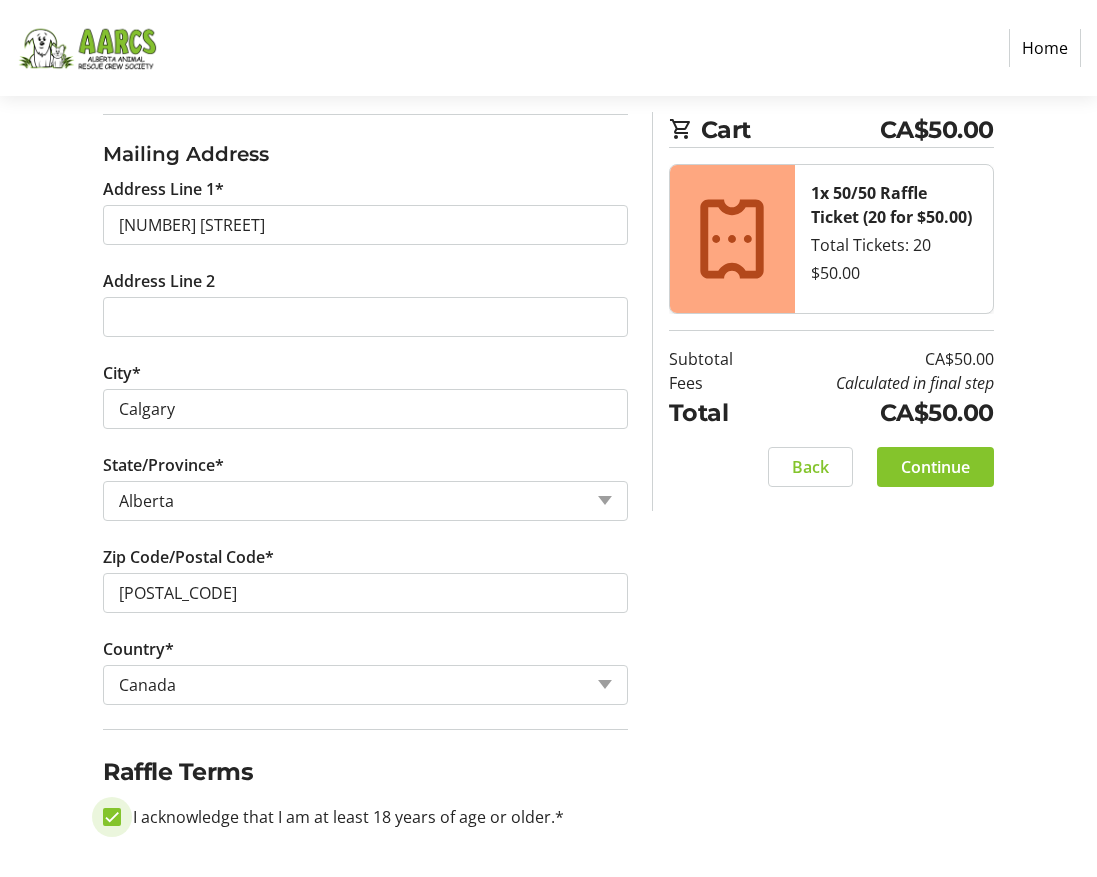 checkbox on "true" 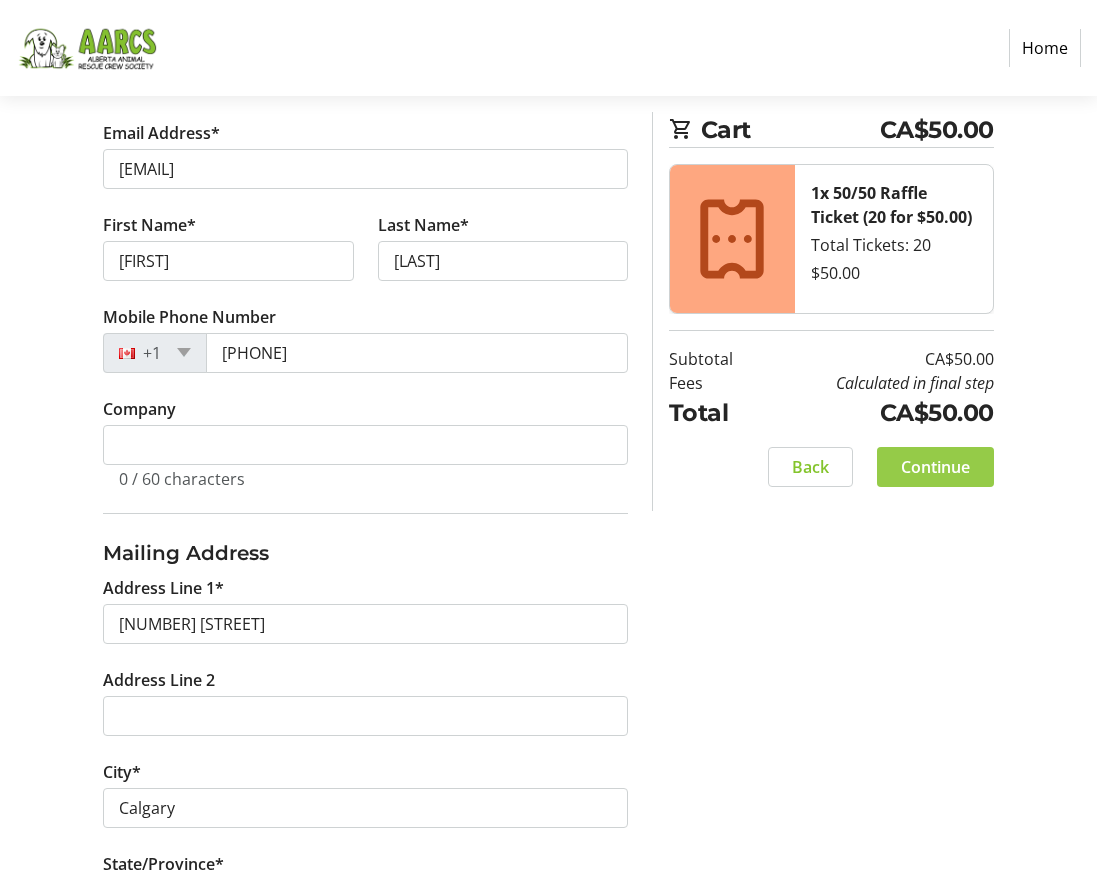 click on "Continue" 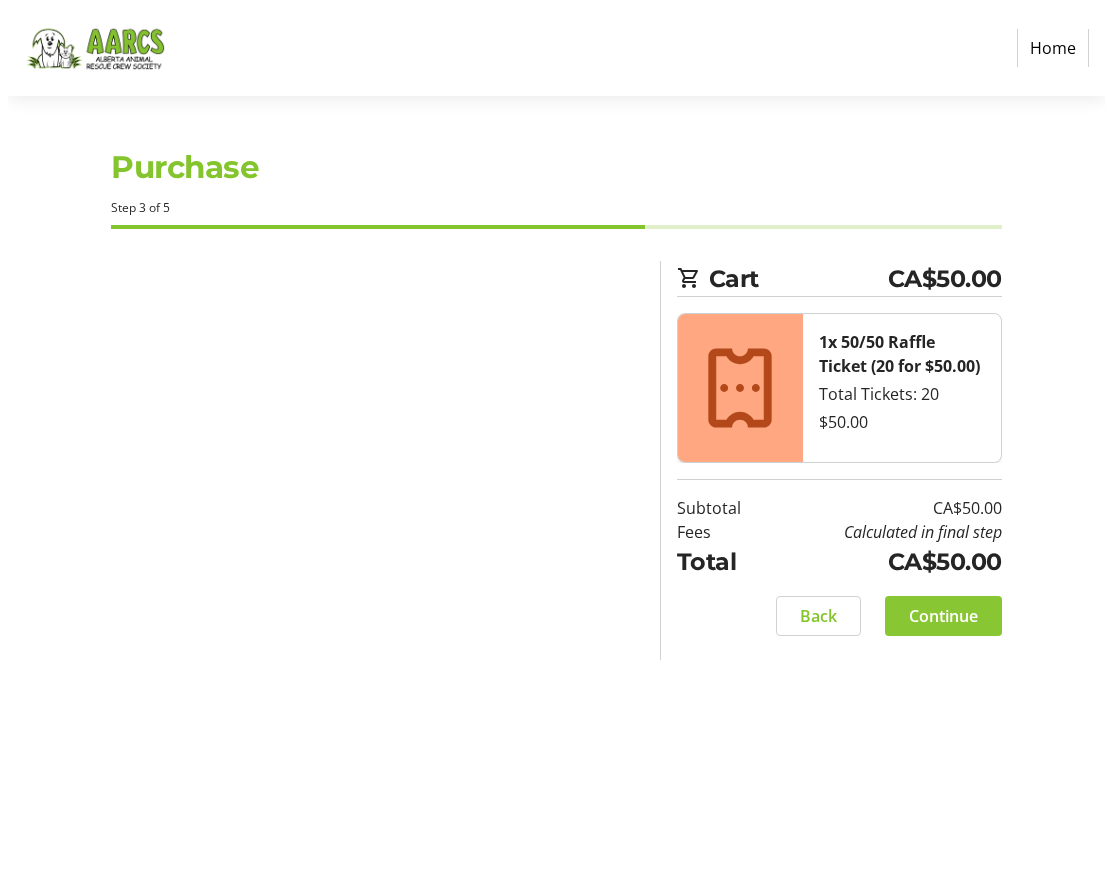 scroll, scrollTop: 0, scrollLeft: 0, axis: both 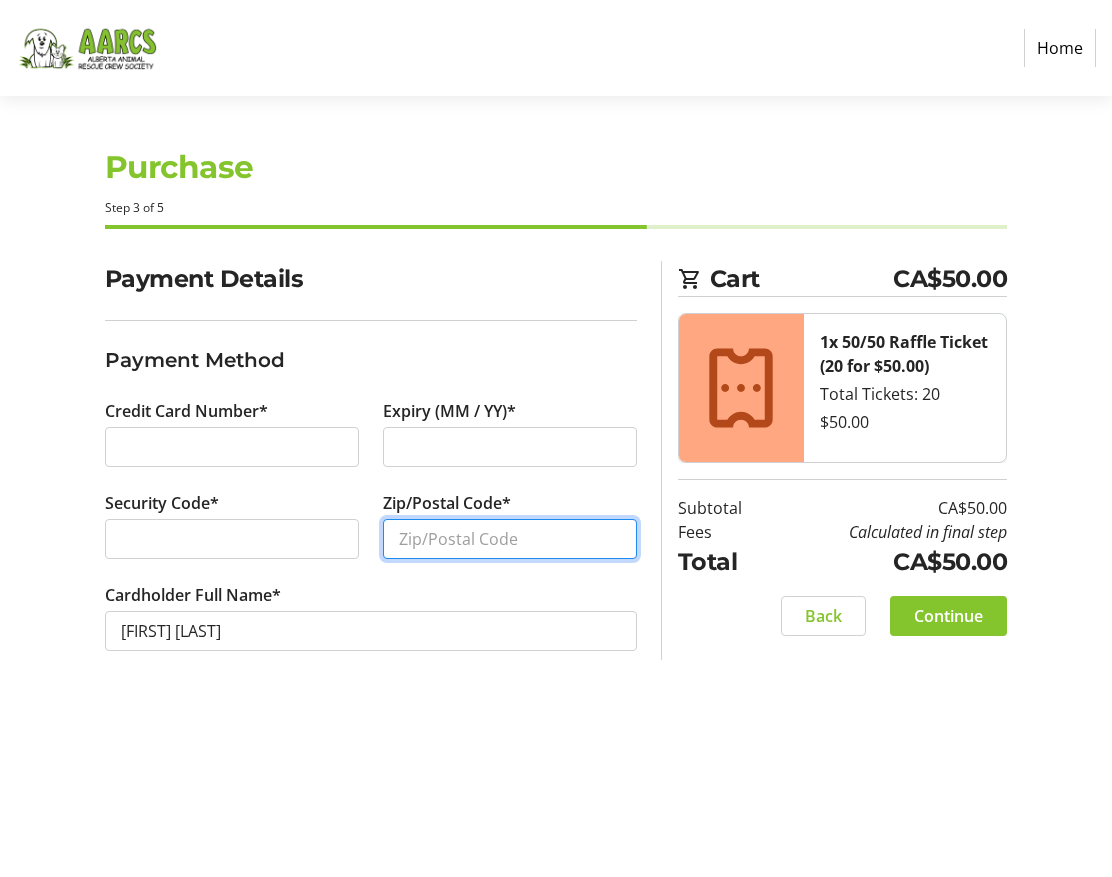 click on "Zip/Postal Code*" at bounding box center [510, 539] 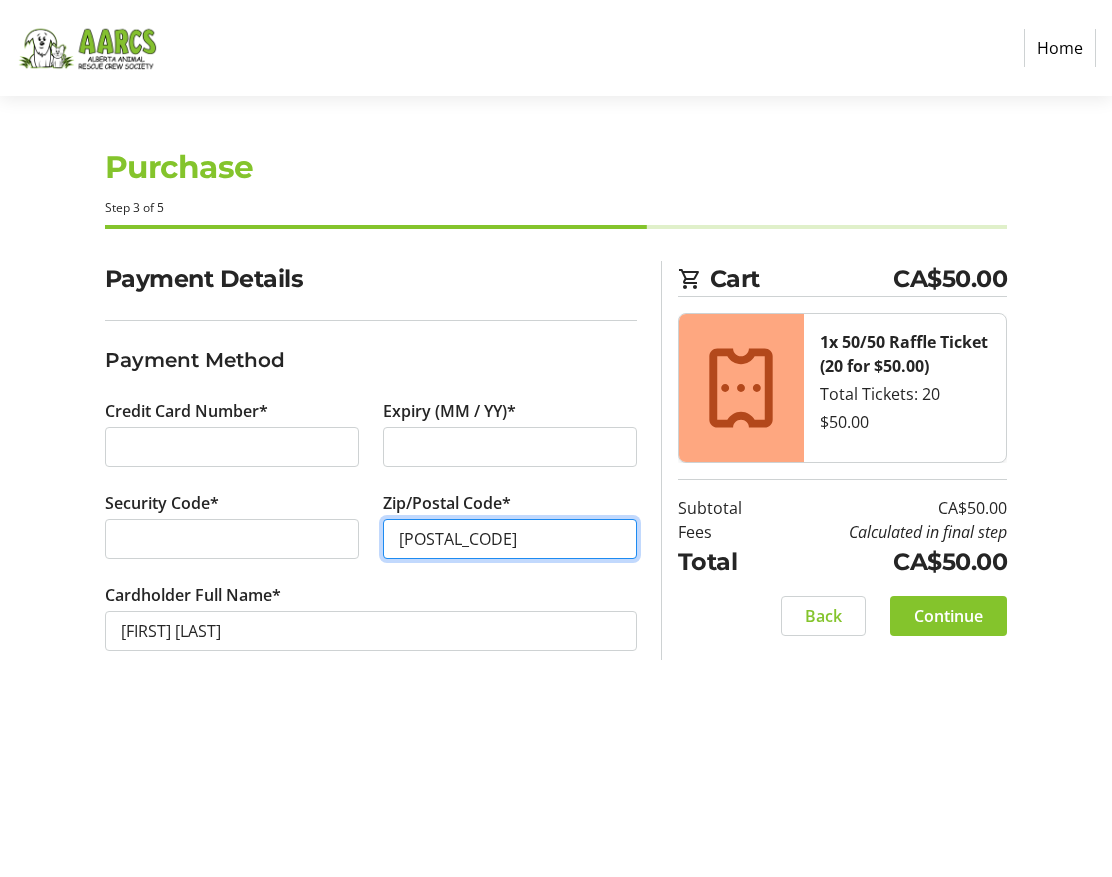 type on "[POSTAL_CODE]" 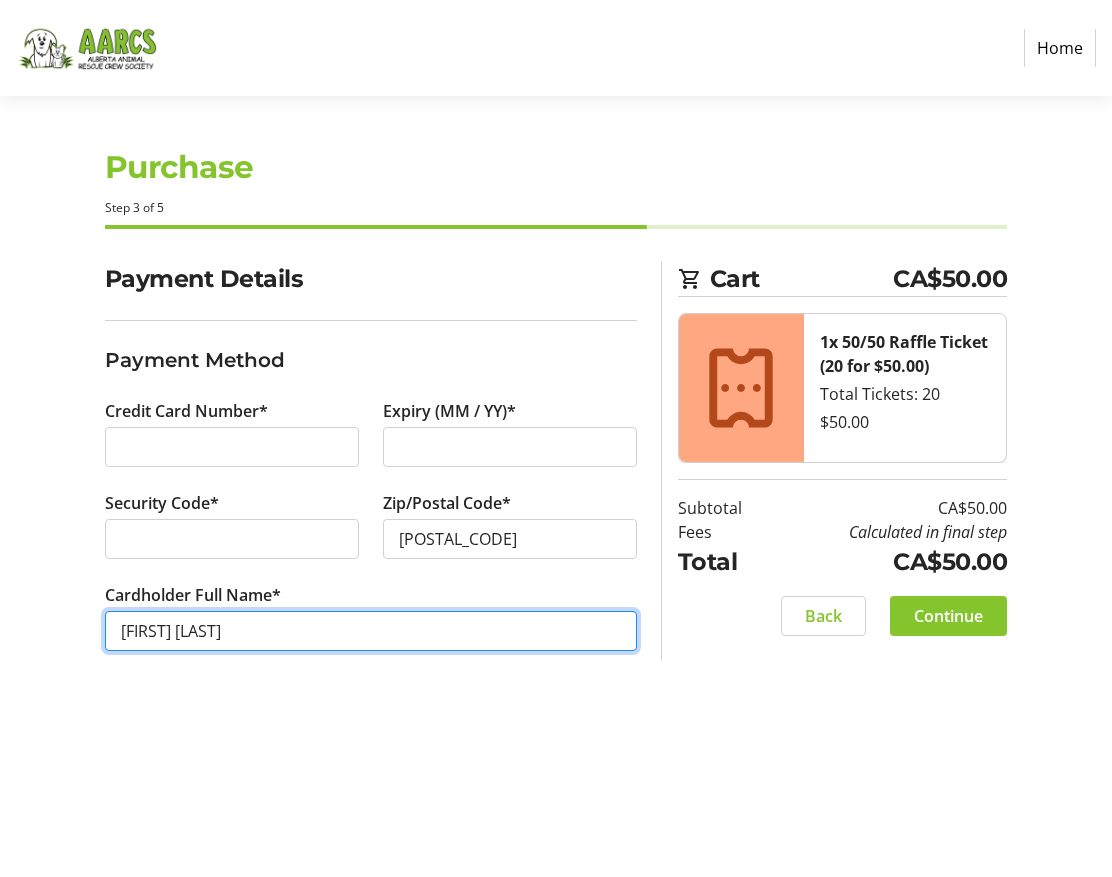 click on "[FIRST] [LAST]" at bounding box center (371, 631) 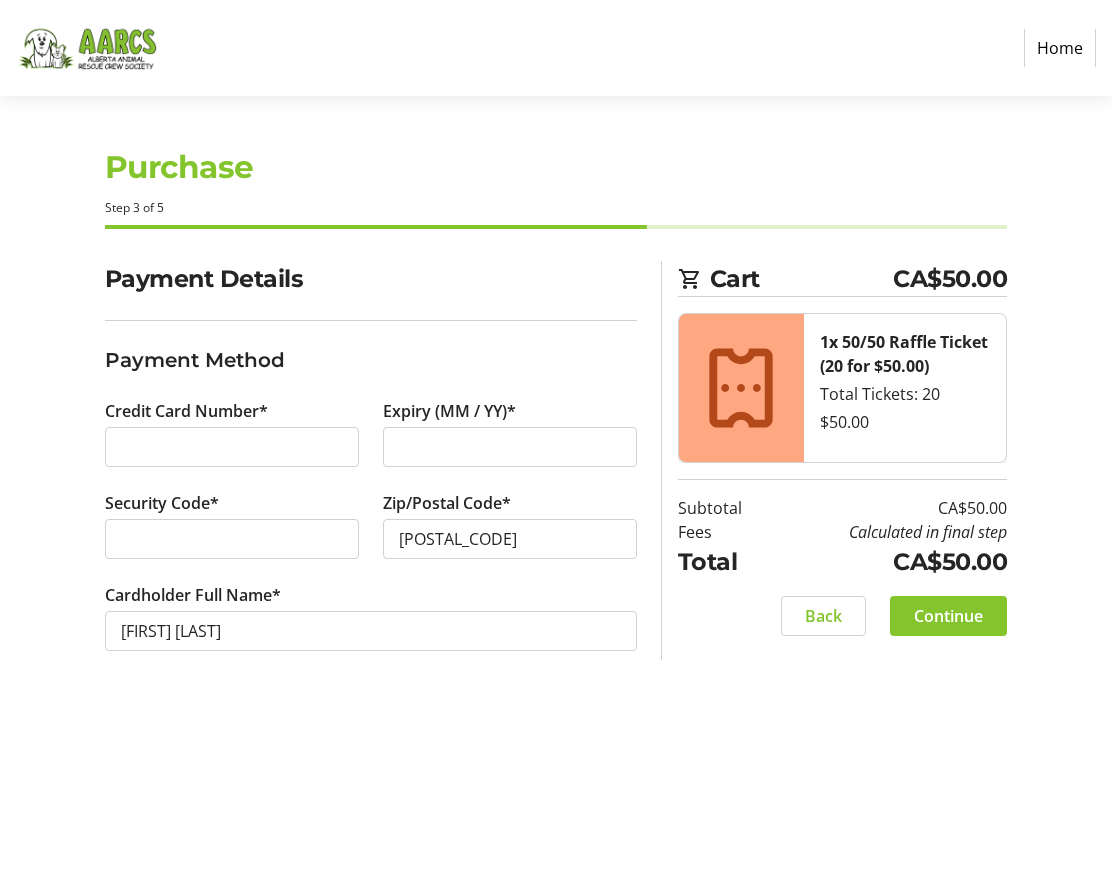 click on "[POSTAL_CODE] [LAST]" 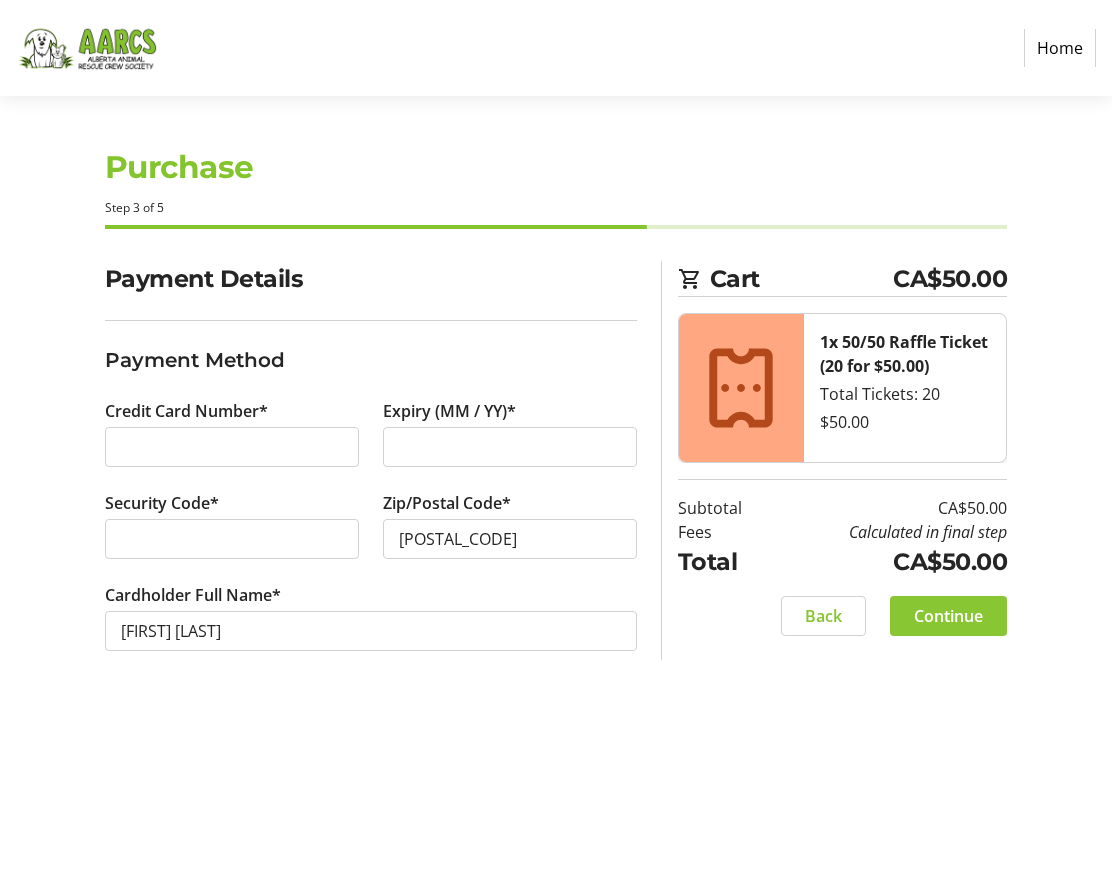 click on "Continue" 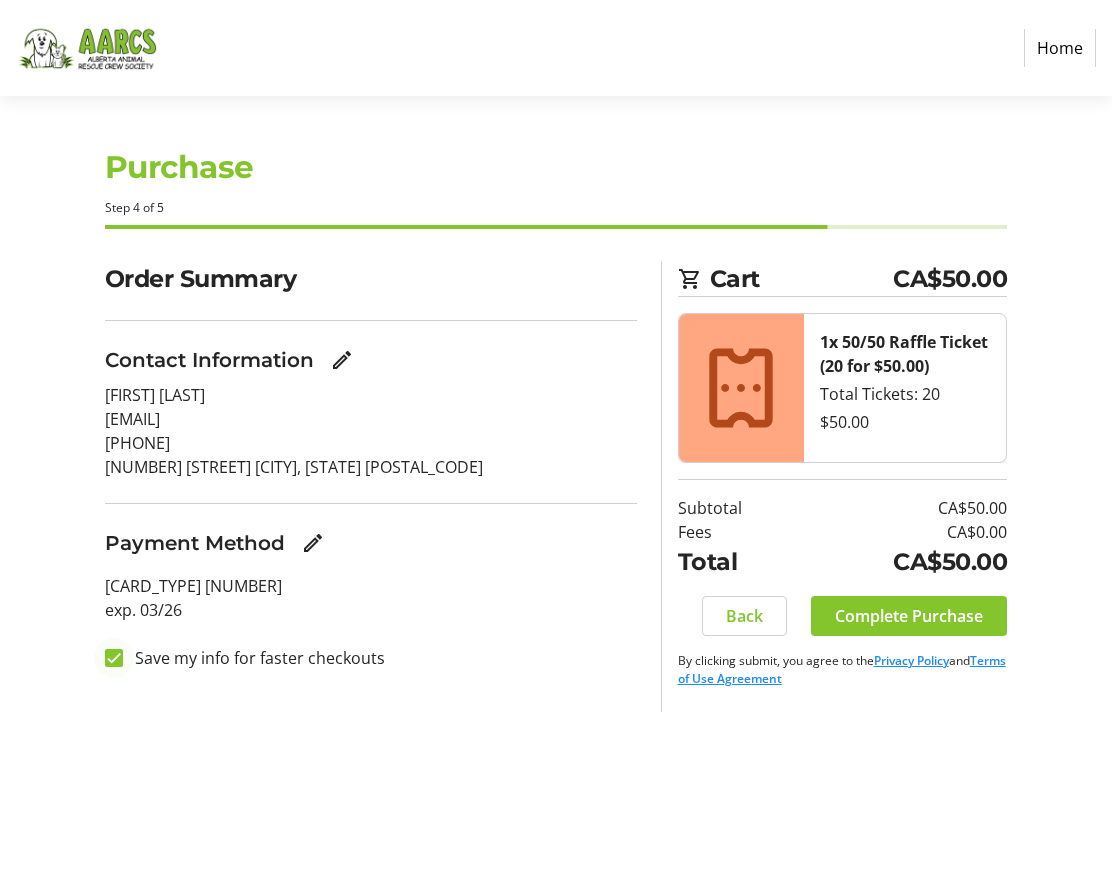 click at bounding box center (114, 658) 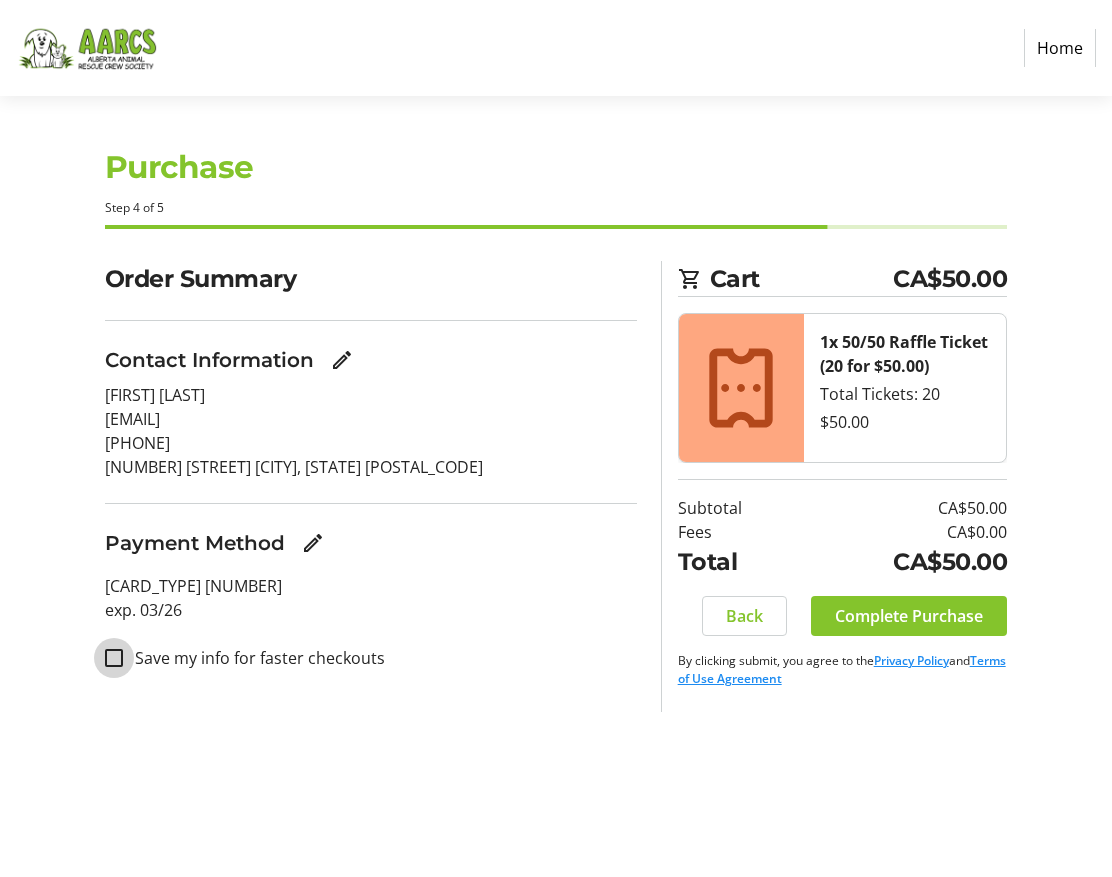 checkbox on "false" 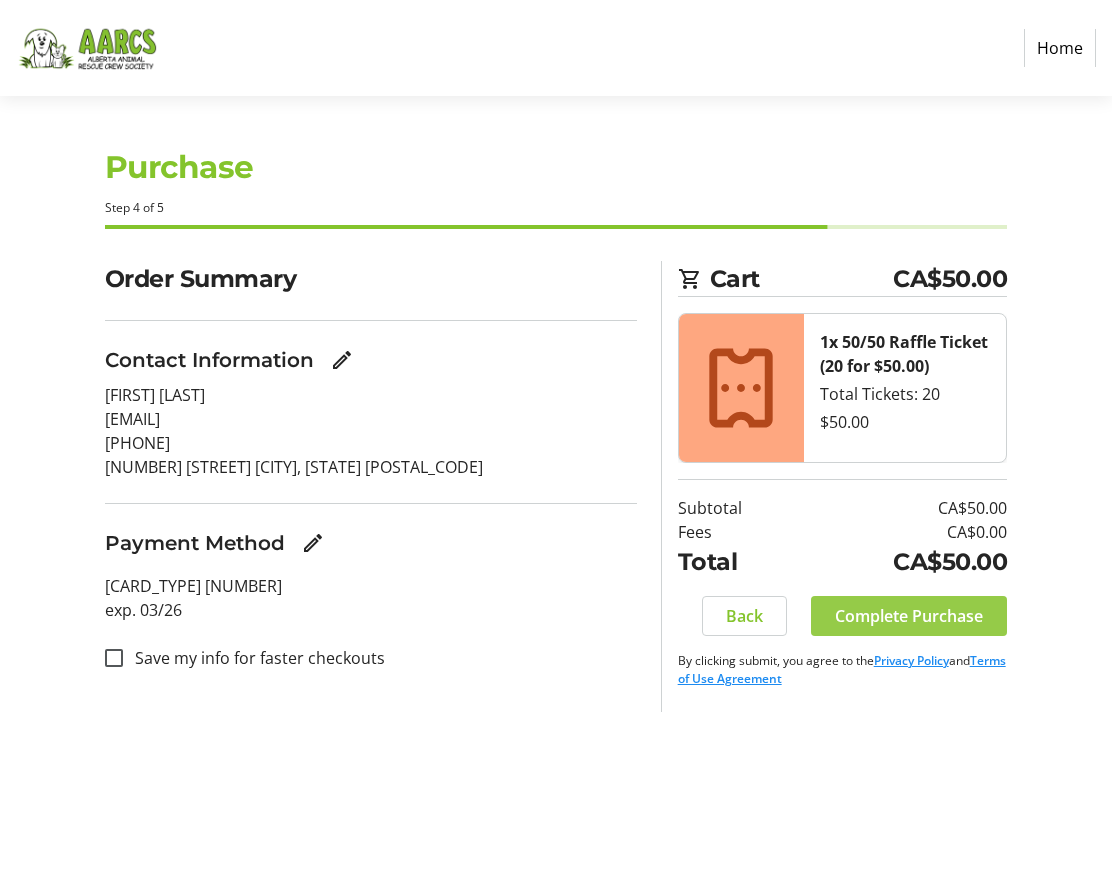 click on "Complete Purchase" 